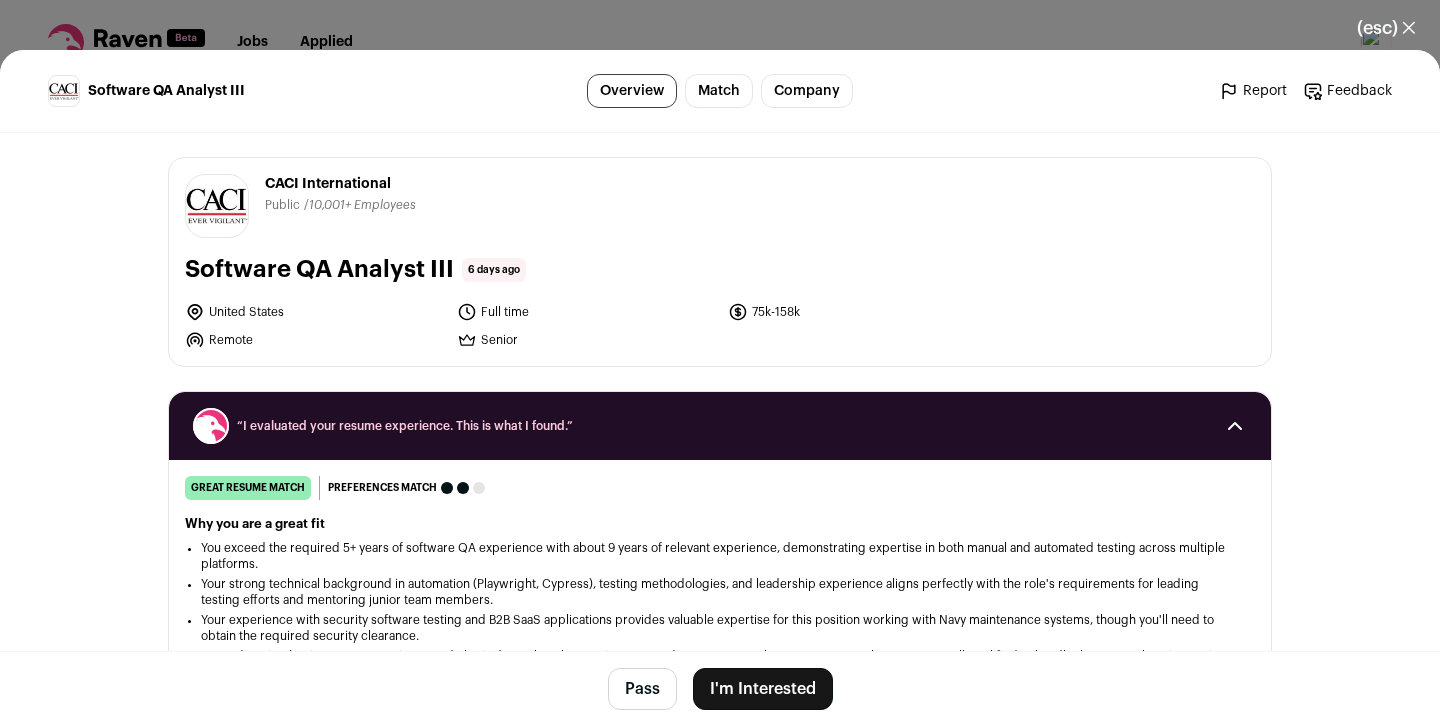 scroll, scrollTop: 0, scrollLeft: 0, axis: both 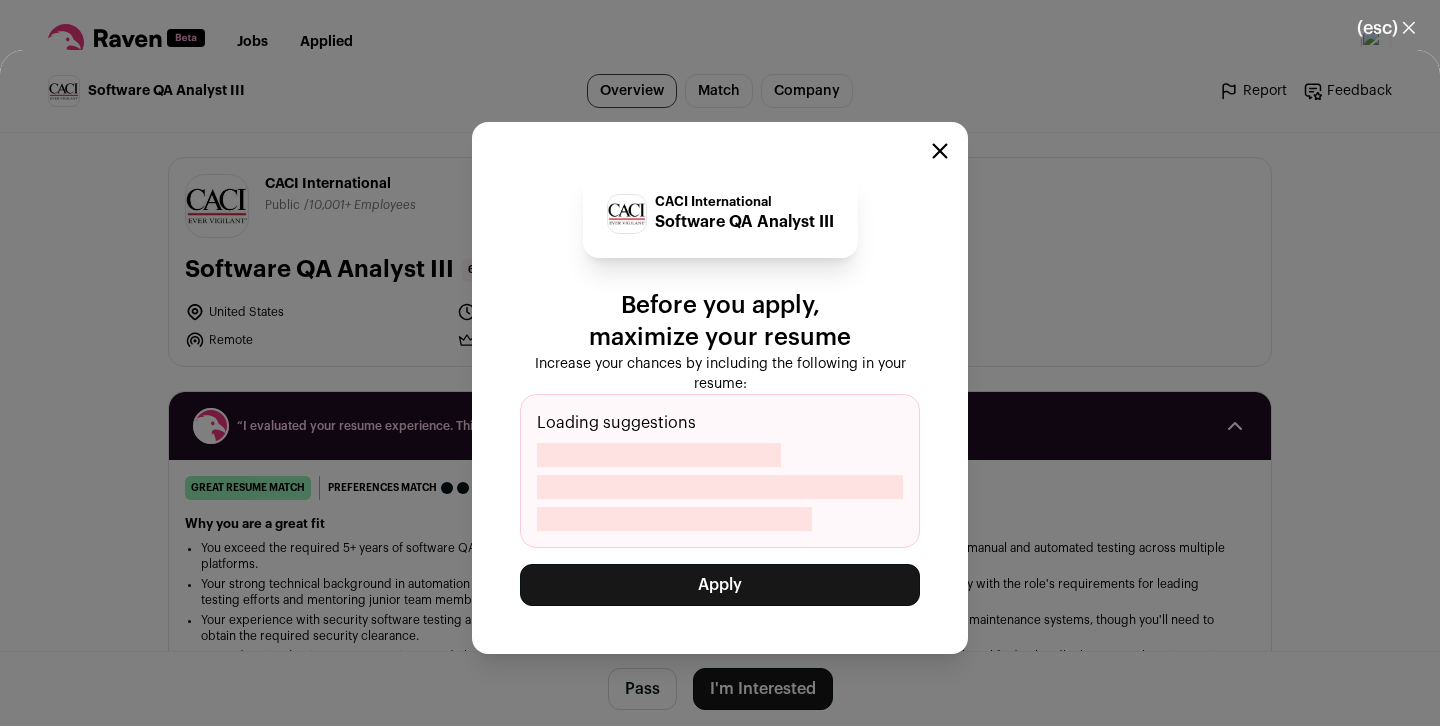 click on "Apply" at bounding box center [720, 585] 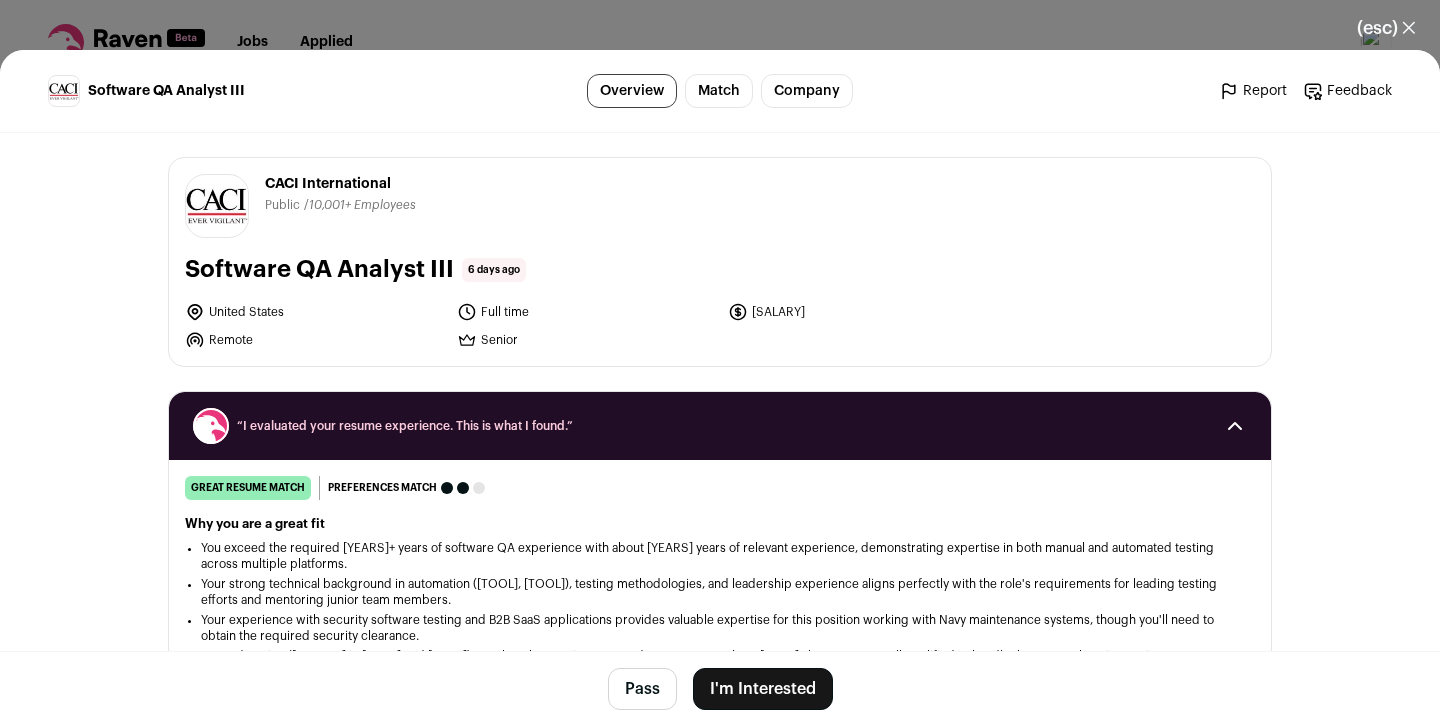 scroll, scrollTop: 0, scrollLeft: 0, axis: both 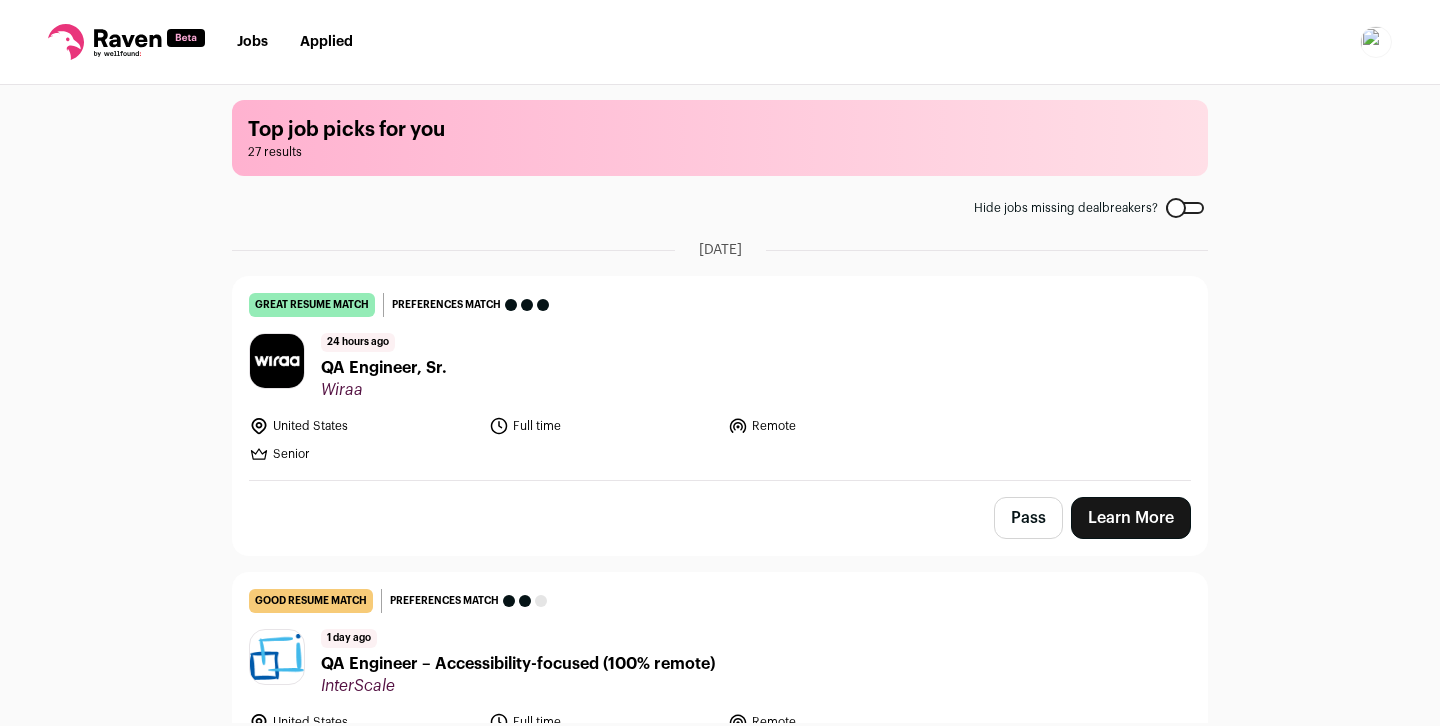 click on "QA Engineer, Sr." at bounding box center (384, 368) 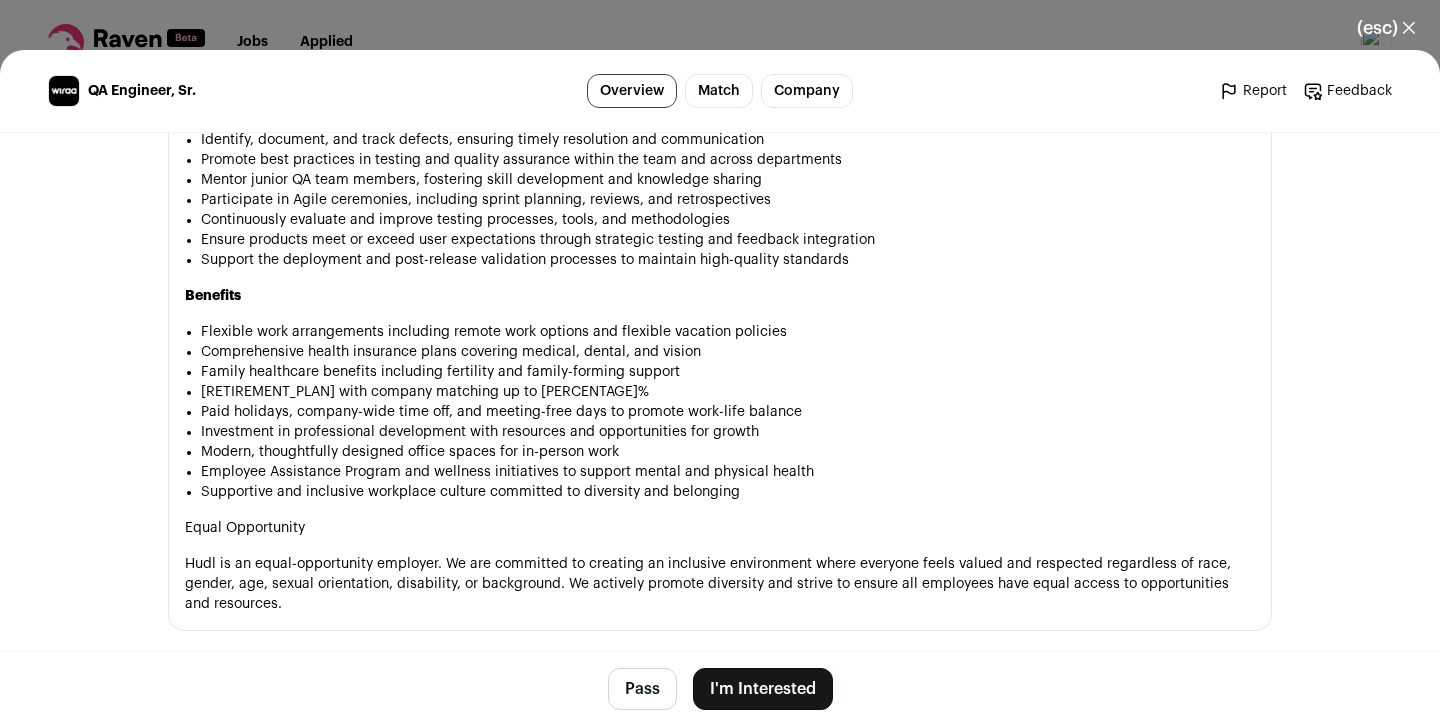 scroll, scrollTop: 1703, scrollLeft: 0, axis: vertical 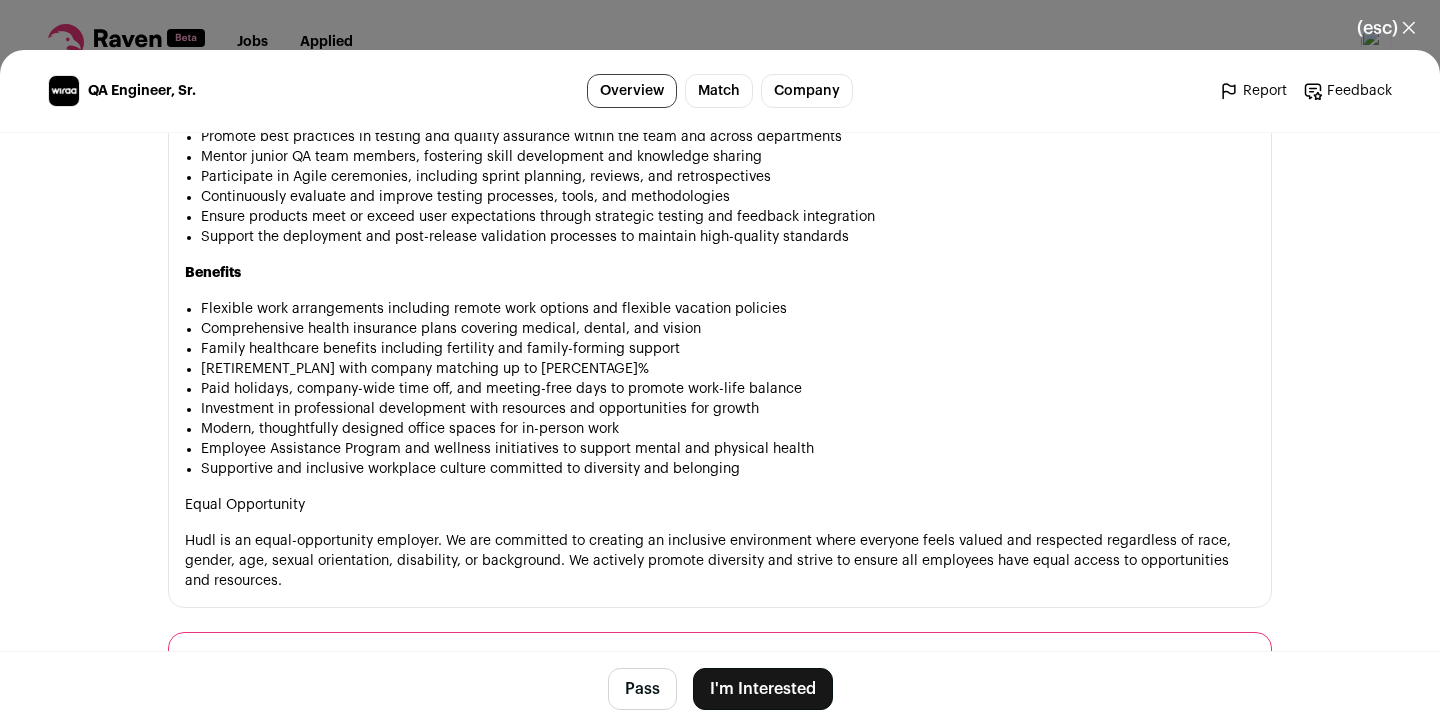 click on "I'm Interested" at bounding box center [763, 689] 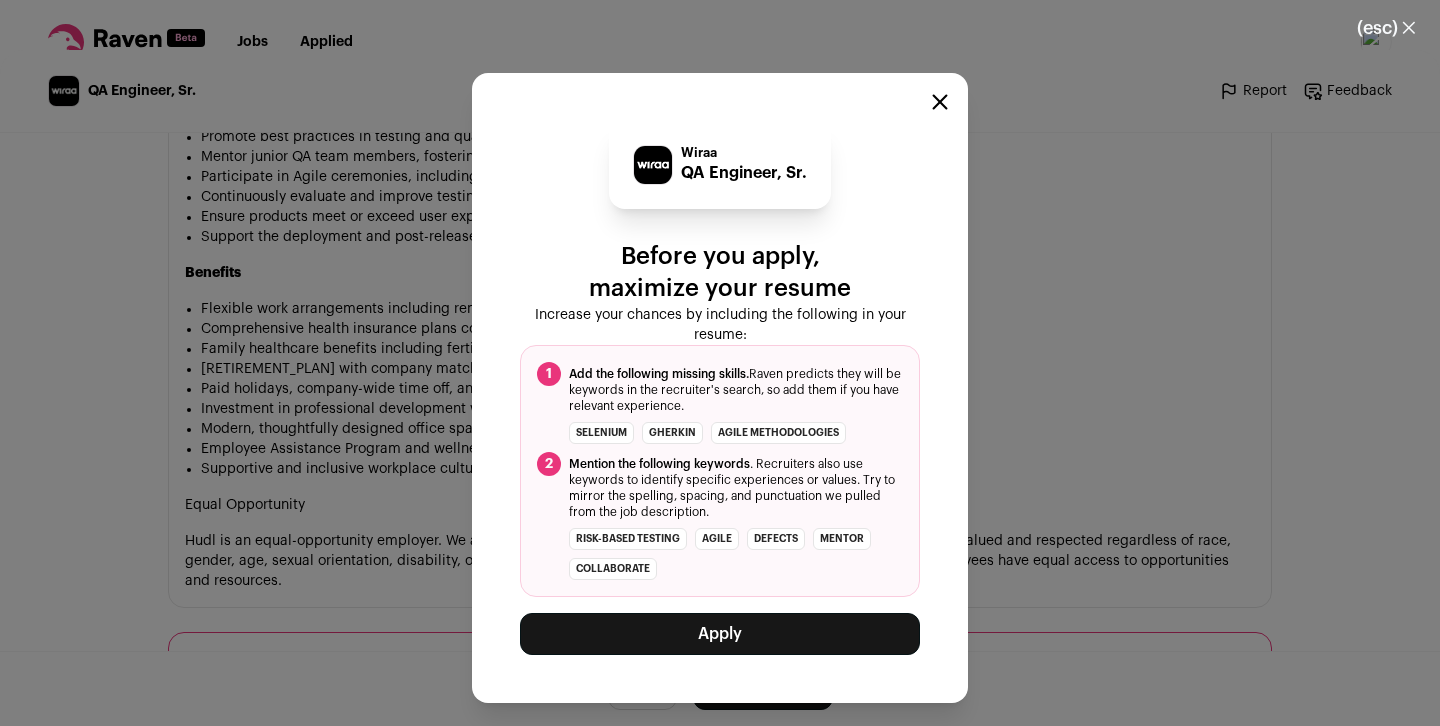 click on "Apply" at bounding box center [720, 634] 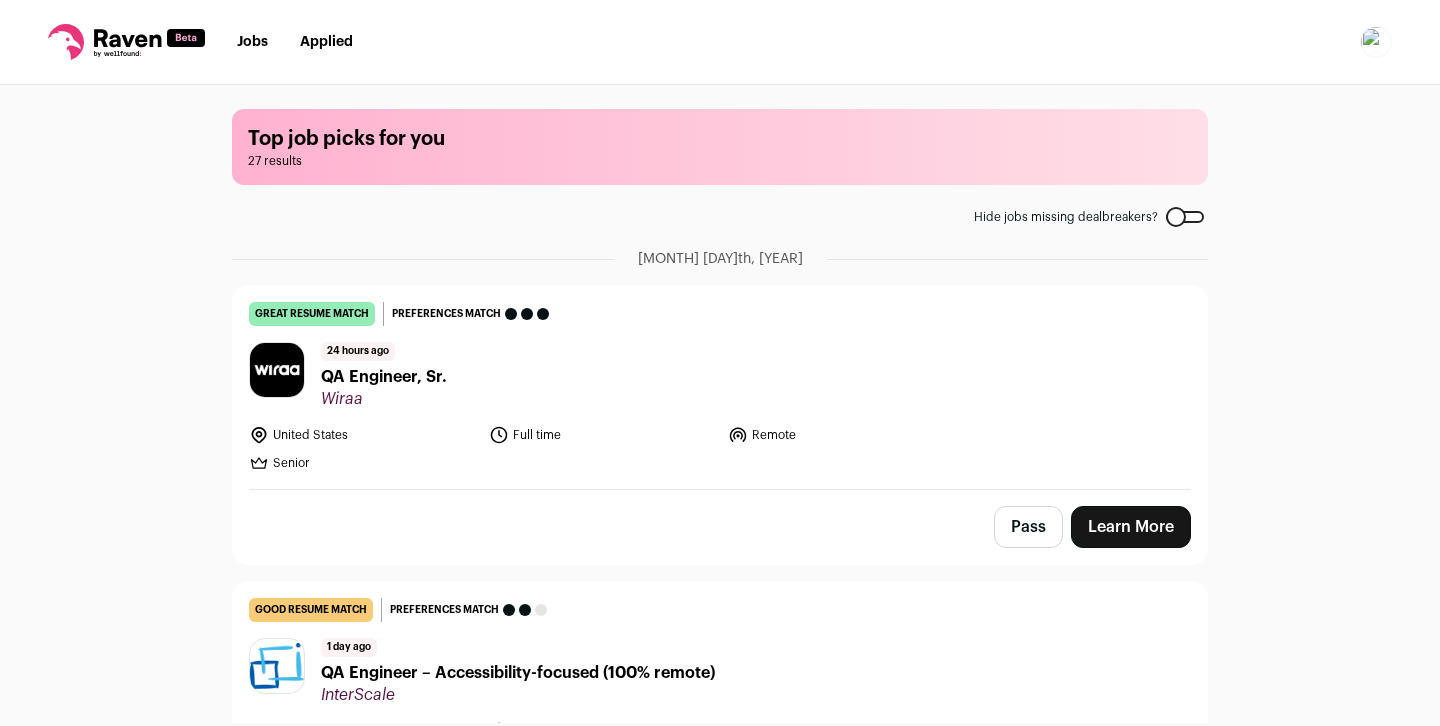 scroll, scrollTop: 0, scrollLeft: 0, axis: both 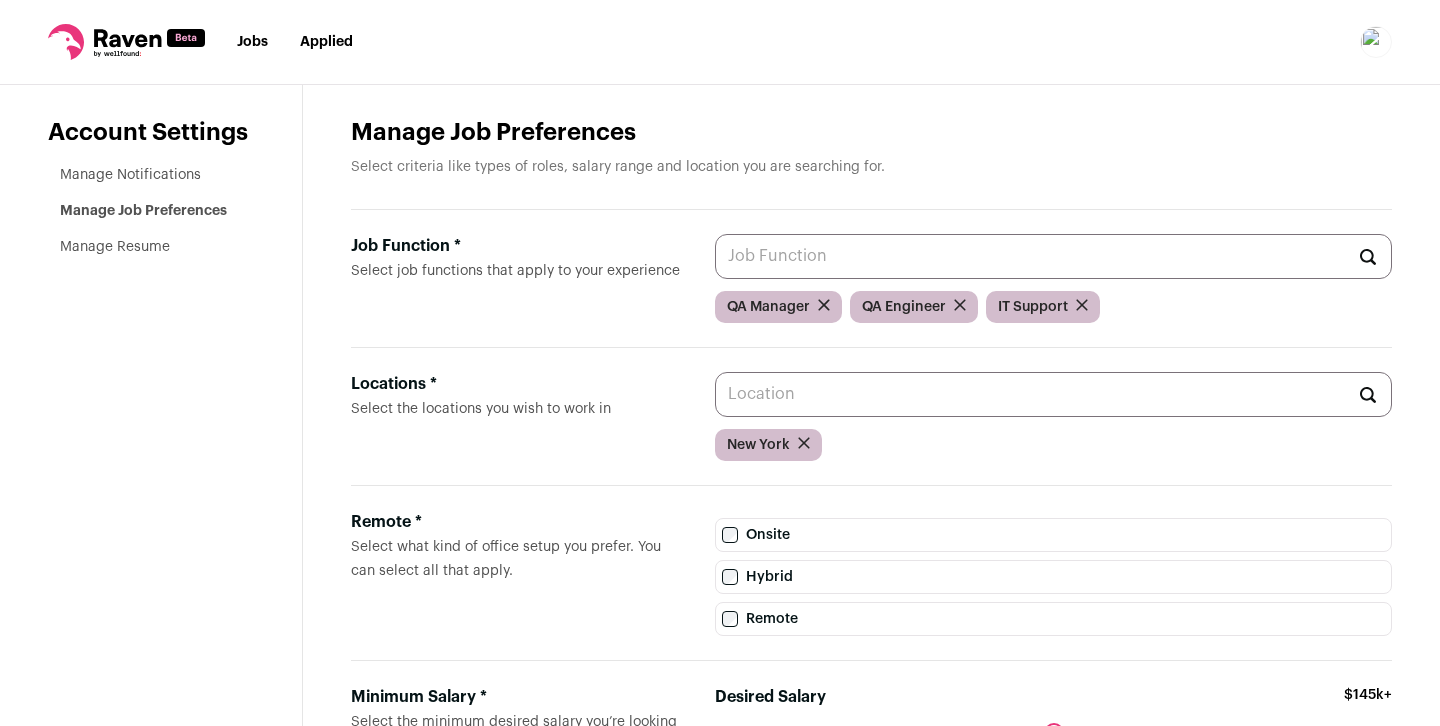 click at bounding box center (1376, 42) 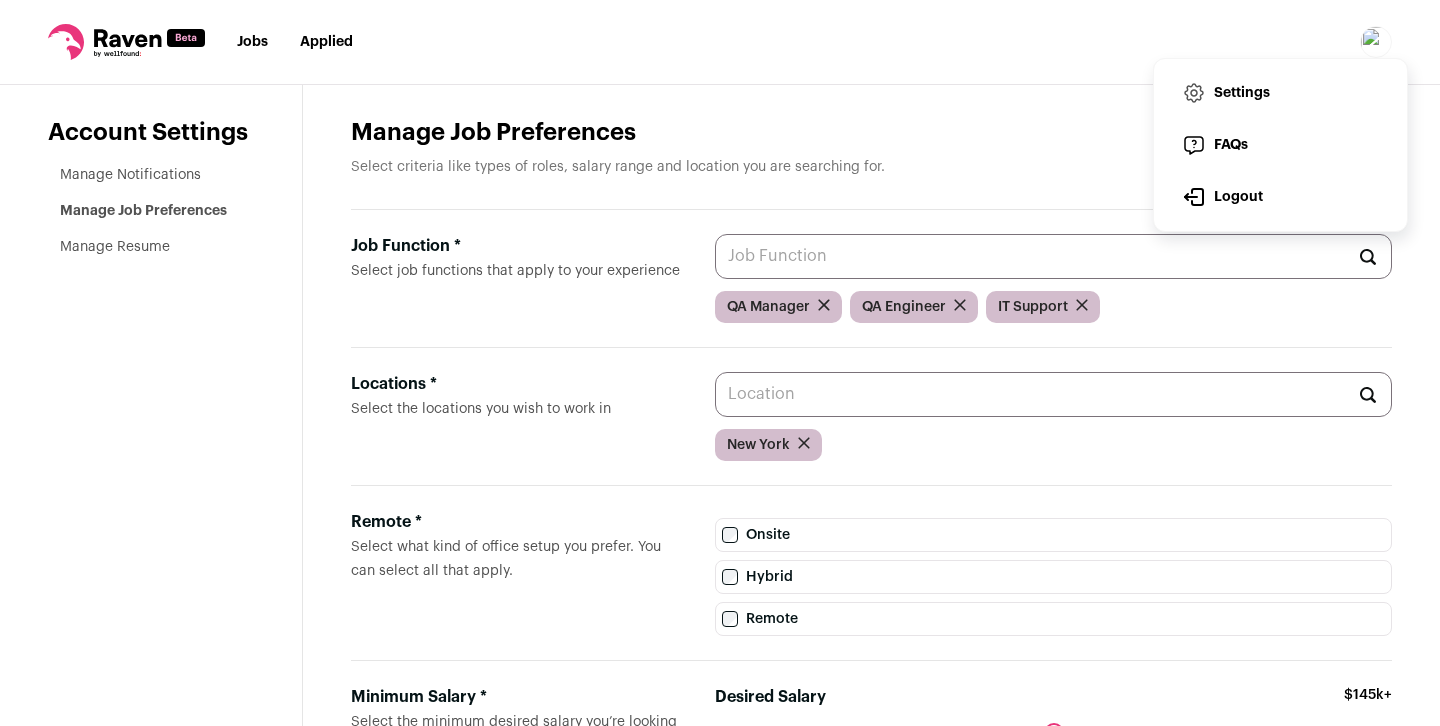 click on "Settings" at bounding box center [1280, 93] 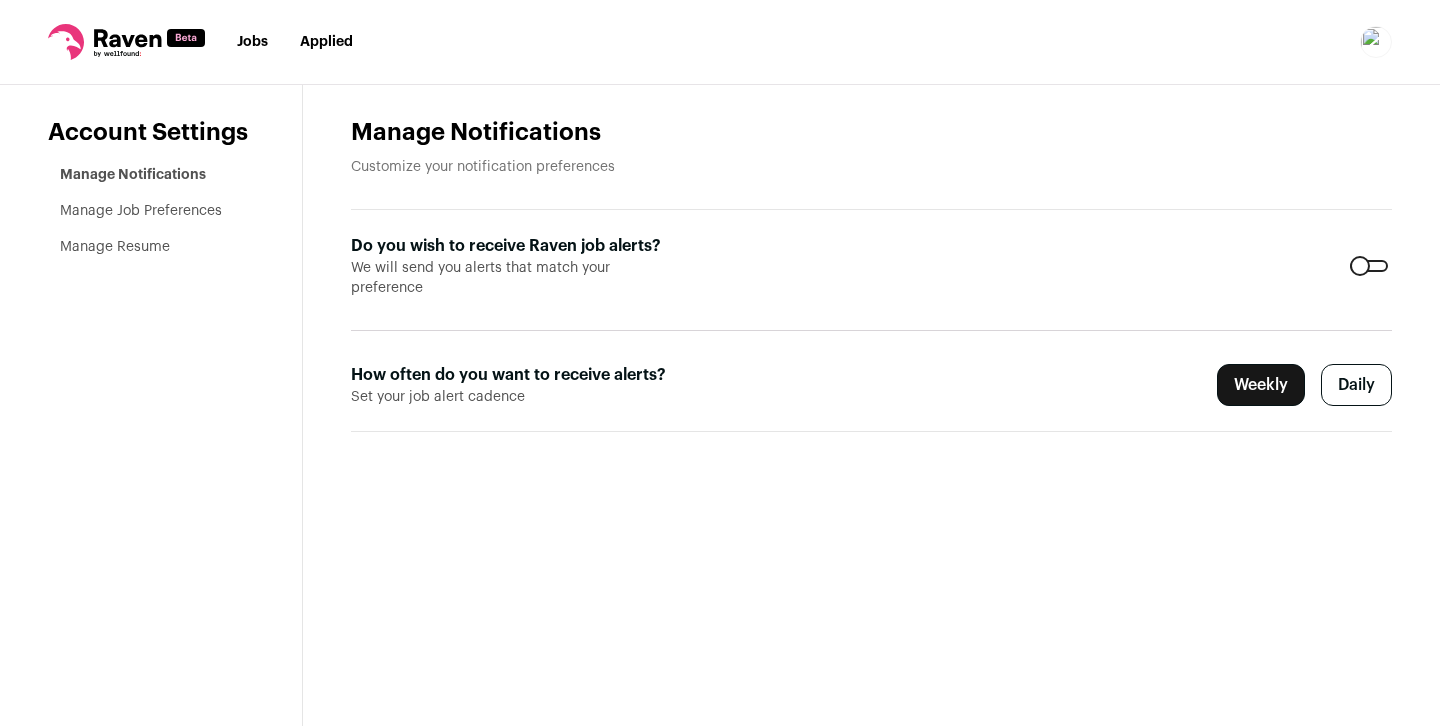 click on "Daily" at bounding box center [1356, 385] 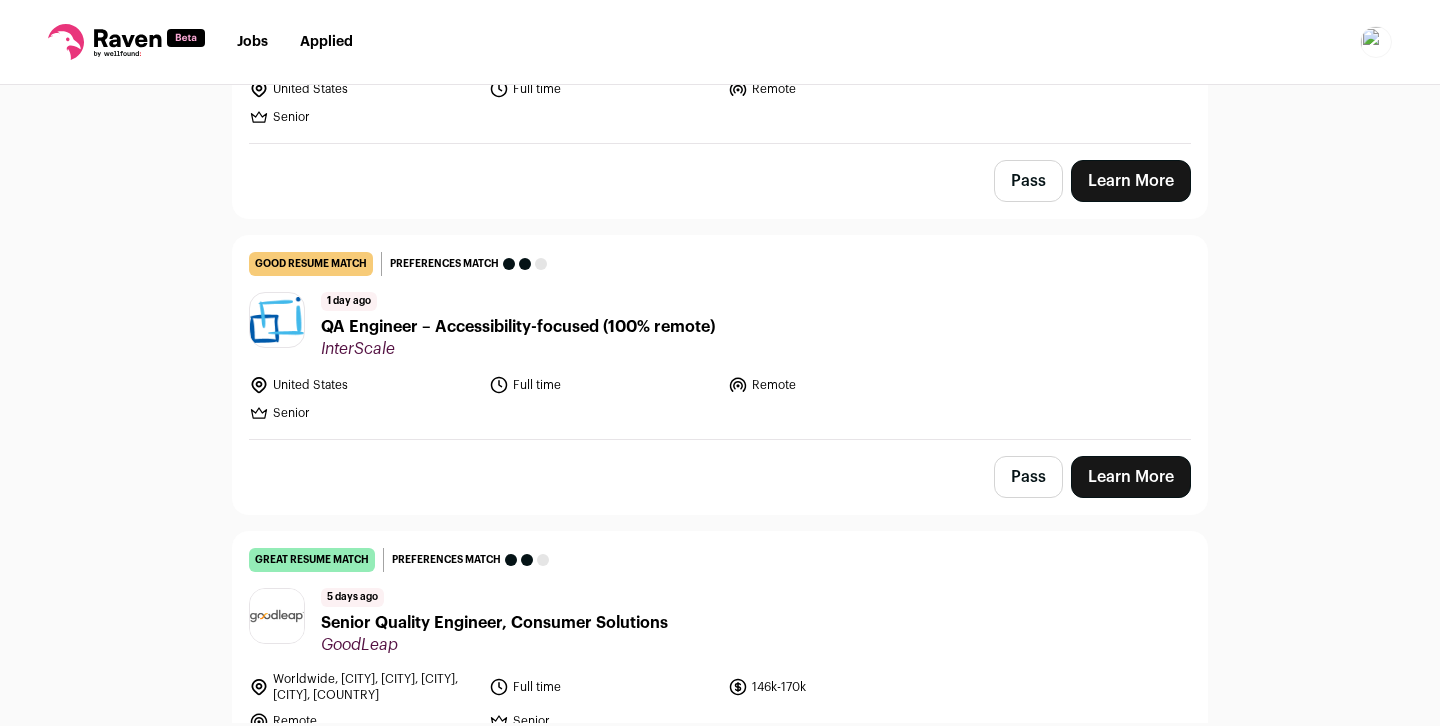 scroll, scrollTop: 332, scrollLeft: 0, axis: vertical 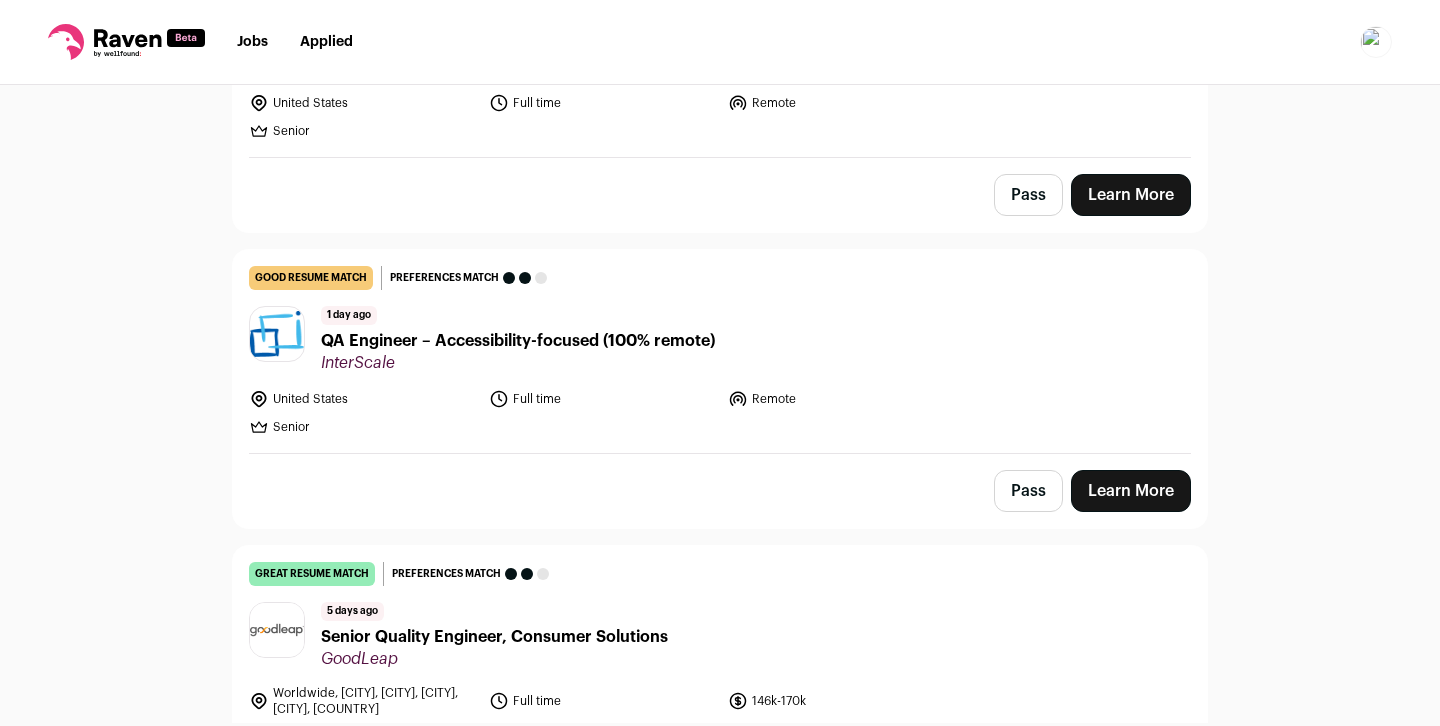 click on "QA Engineer – Accessibility-focused (100% remote)" at bounding box center [518, 341] 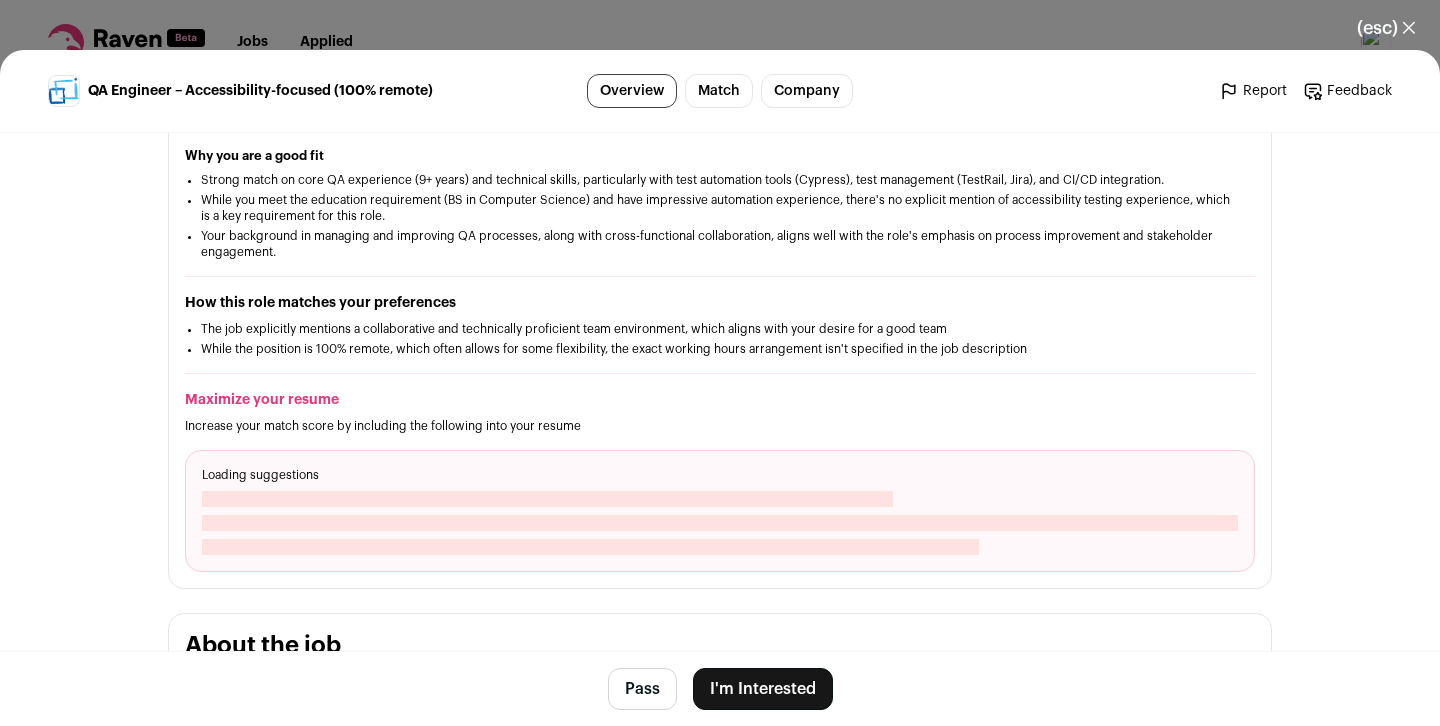 scroll, scrollTop: 371, scrollLeft: 0, axis: vertical 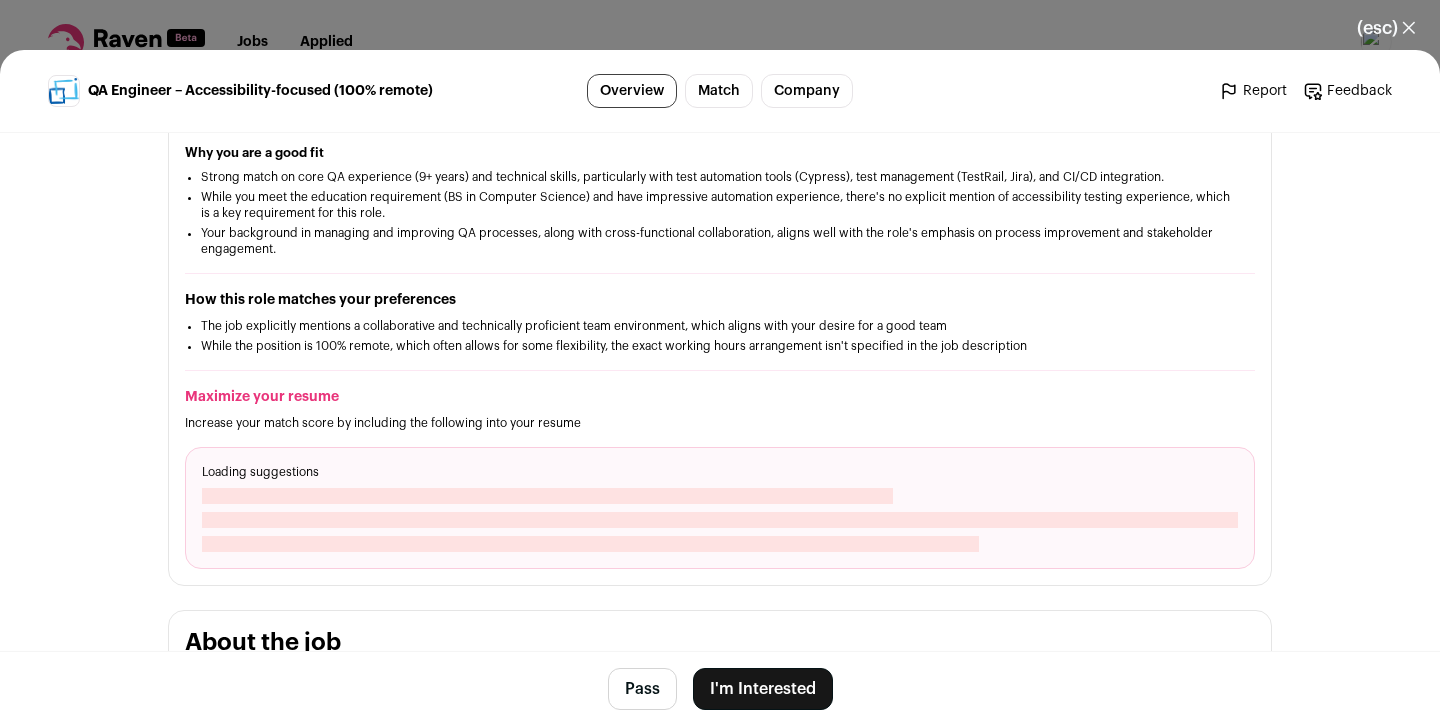 click on "I'm Interested" at bounding box center [763, 689] 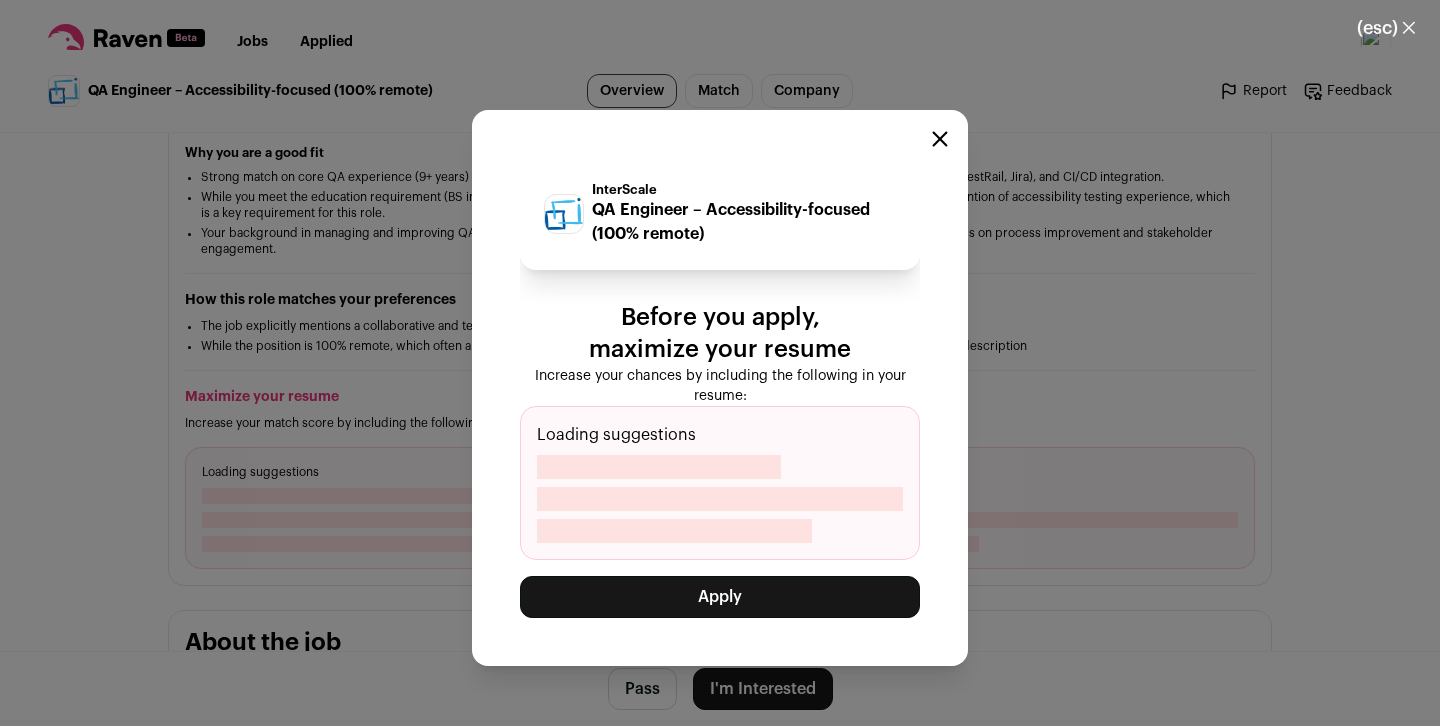 click on "Apply" at bounding box center [720, 597] 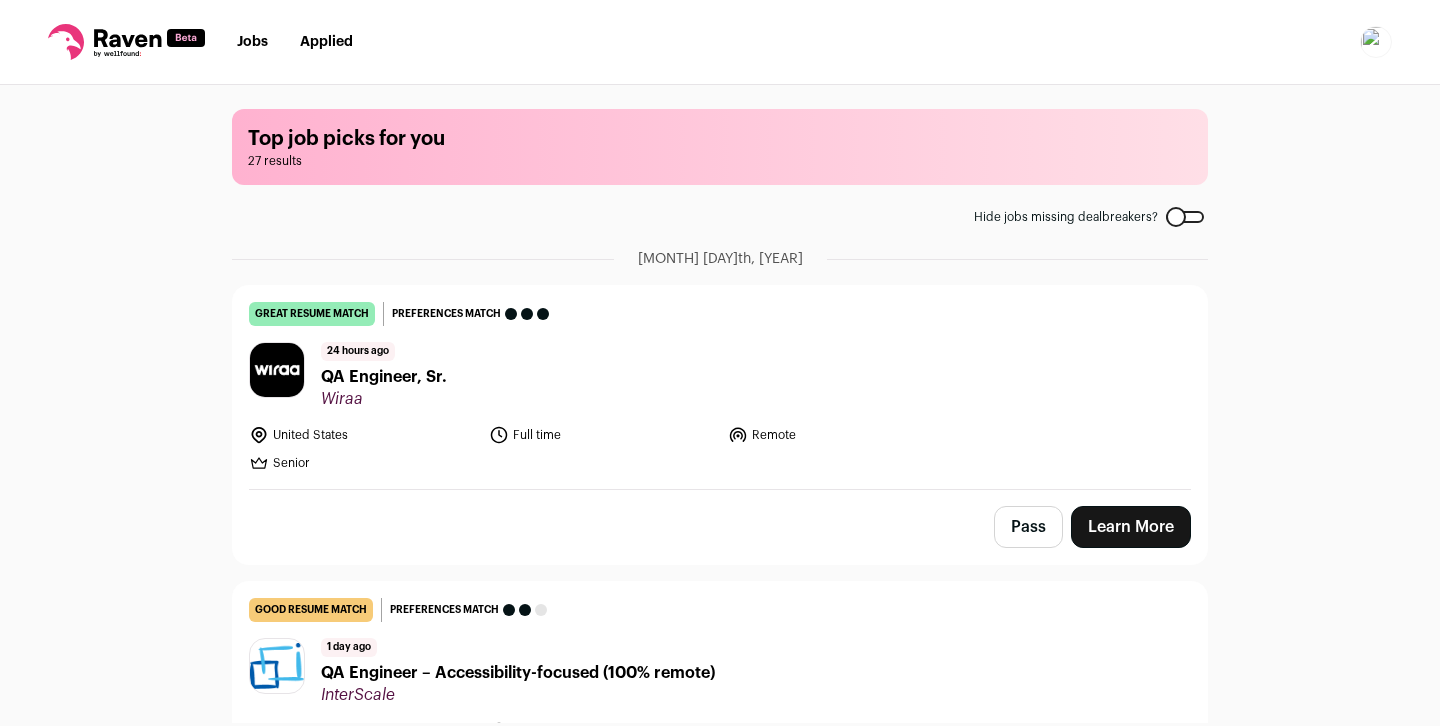 scroll, scrollTop: 0, scrollLeft: 0, axis: both 